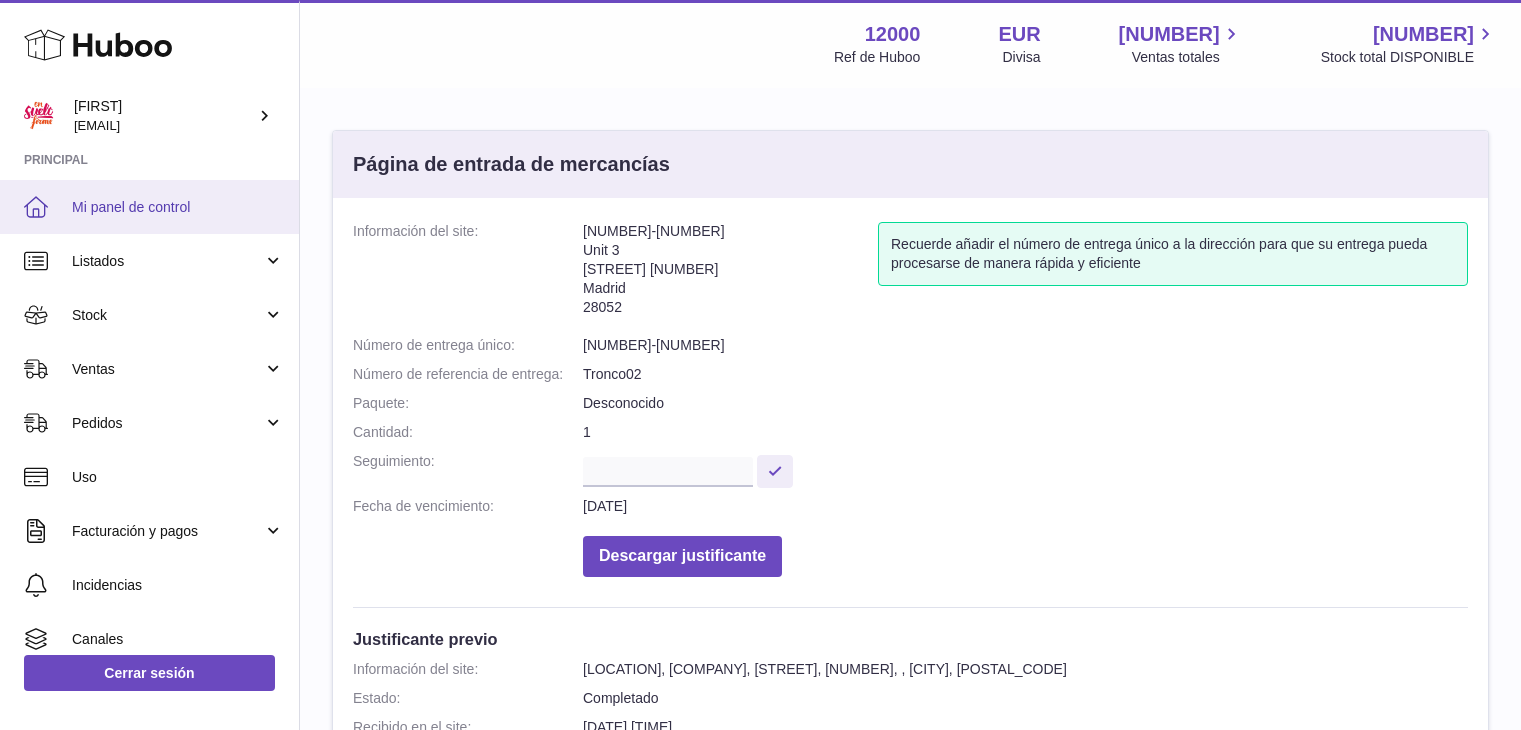 scroll, scrollTop: 0, scrollLeft: 0, axis: both 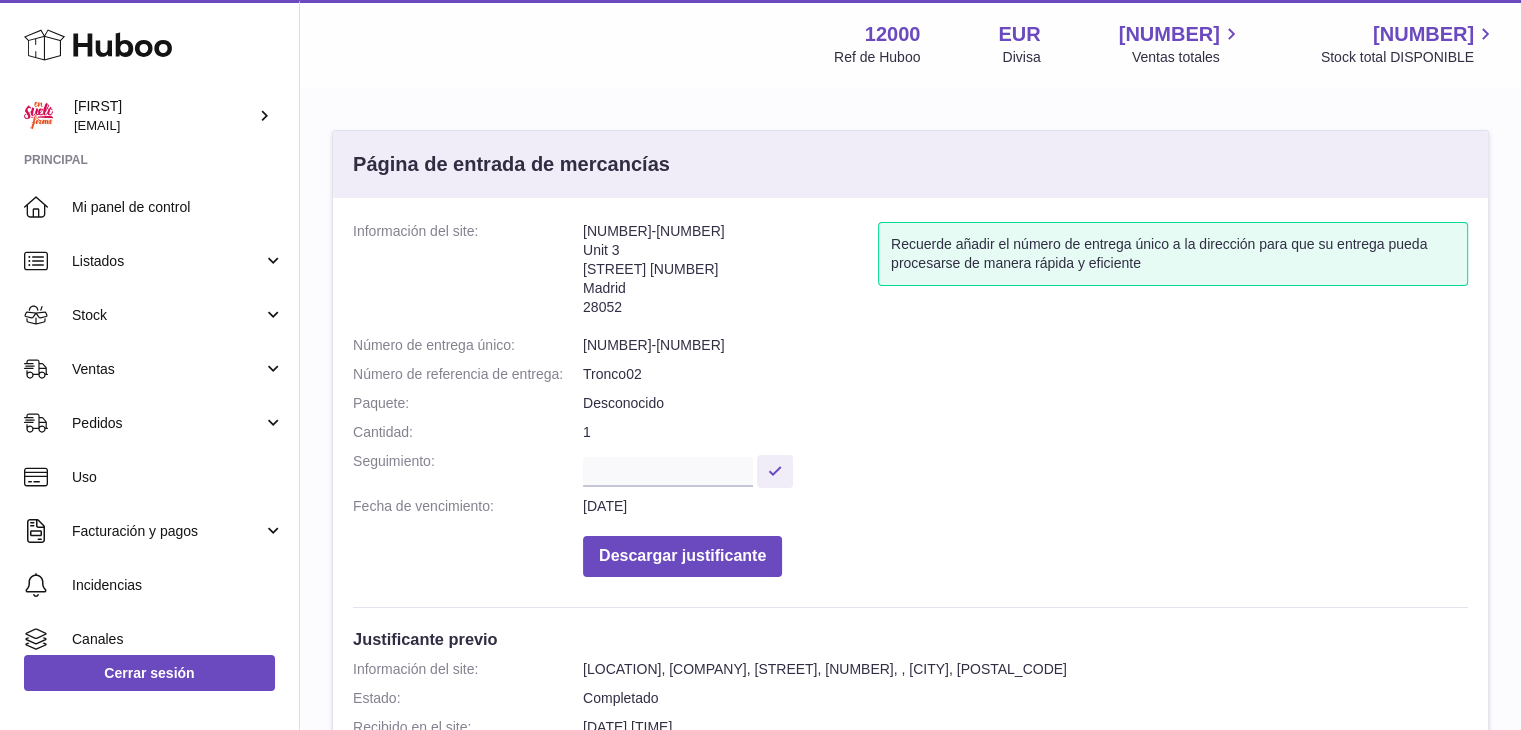 click 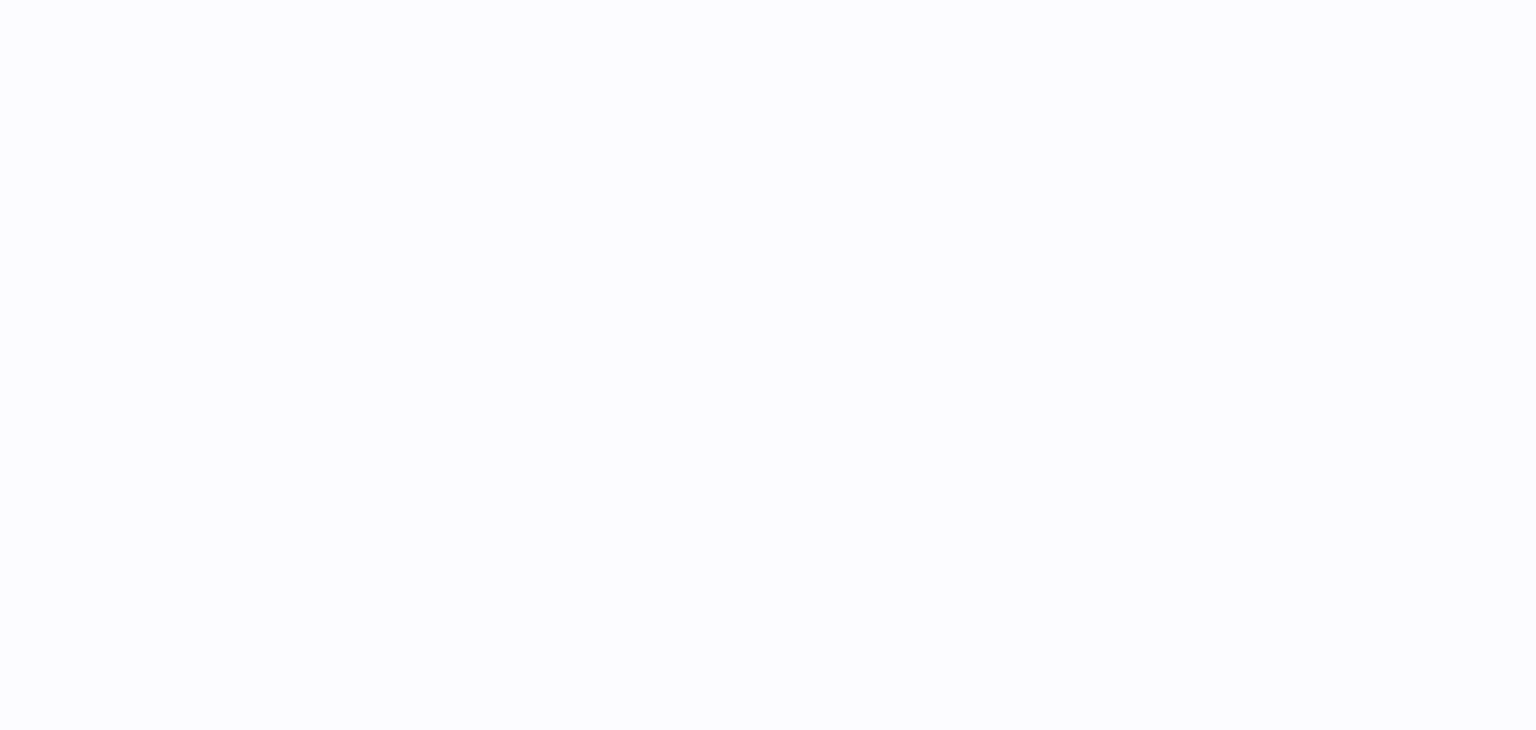 scroll, scrollTop: 0, scrollLeft: 0, axis: both 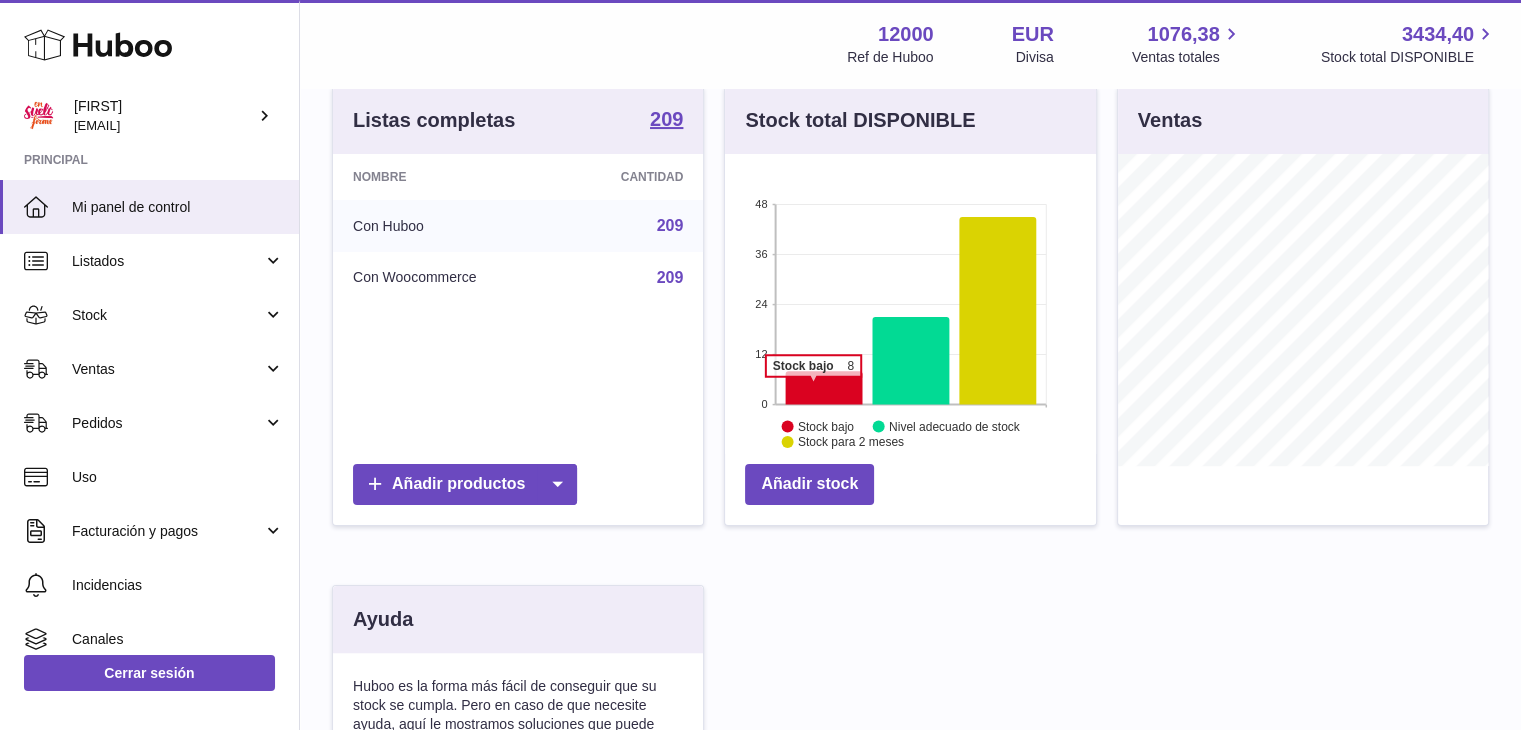 click 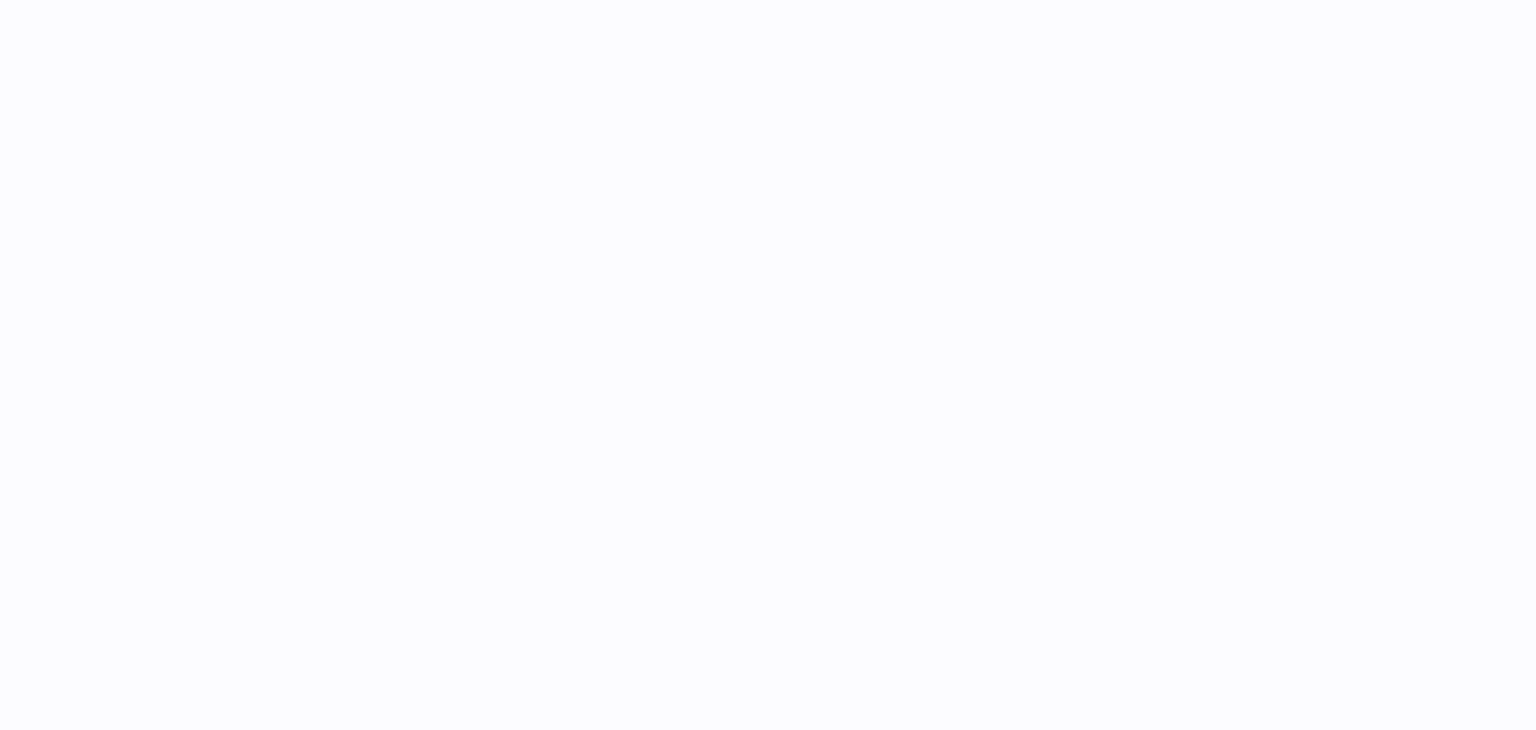 scroll, scrollTop: 0, scrollLeft: 0, axis: both 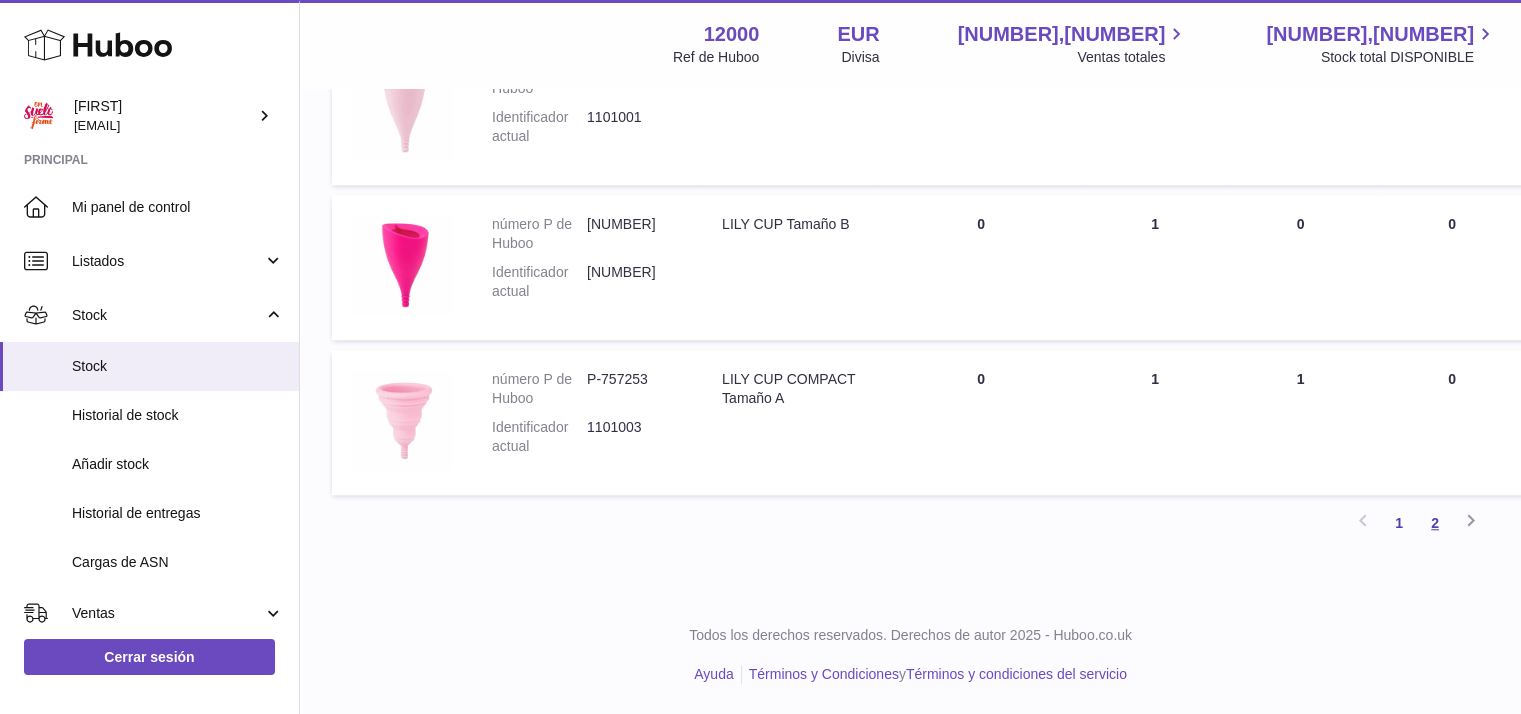 click on "2" at bounding box center (1435, 523) 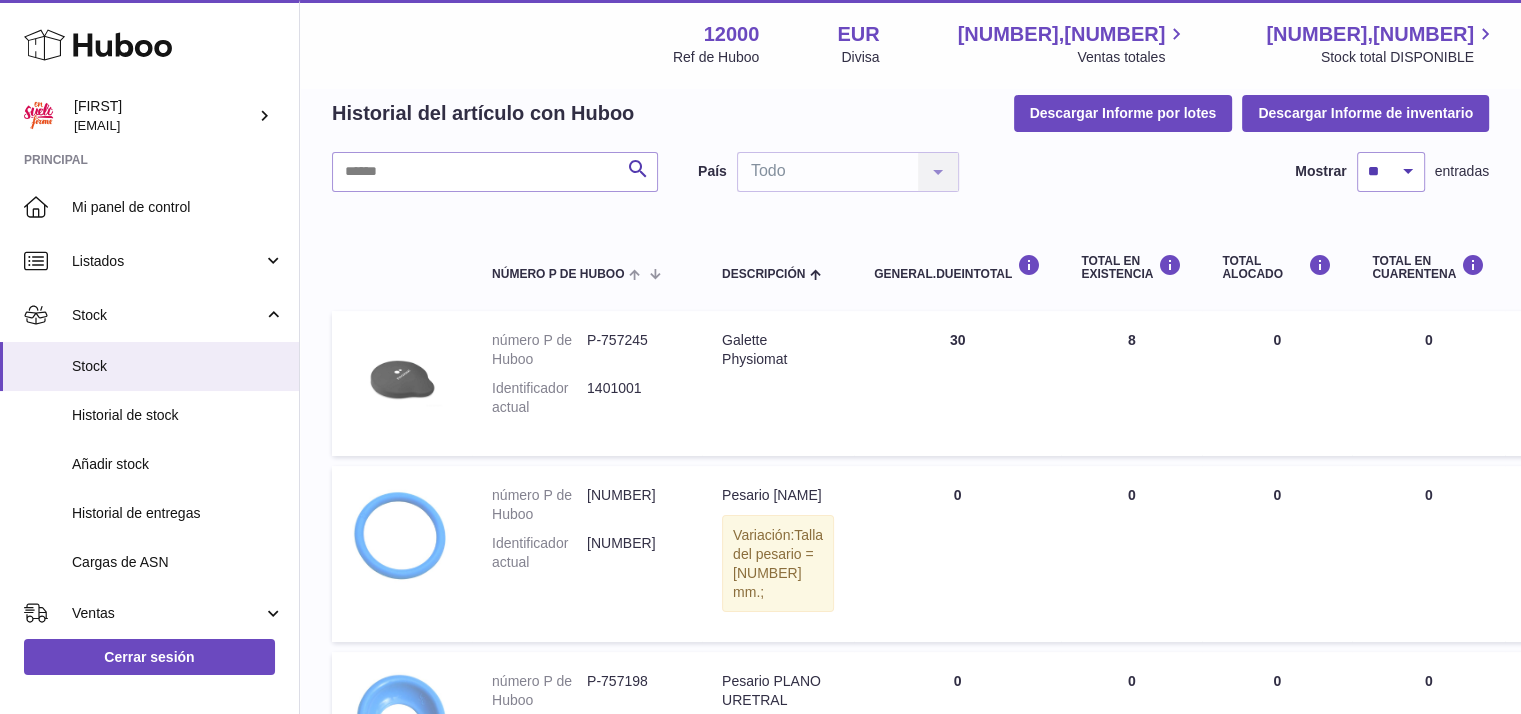 scroll, scrollTop: 0, scrollLeft: 0, axis: both 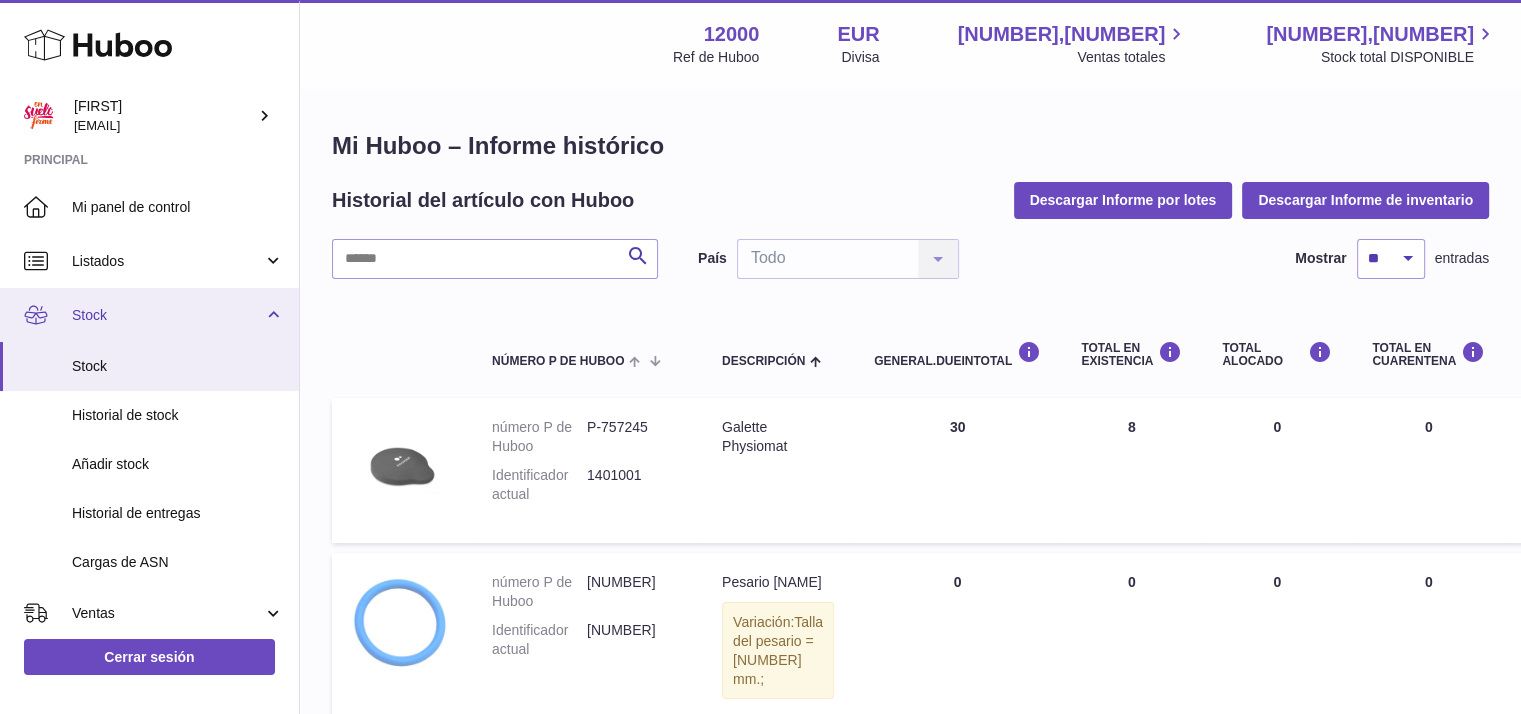 click on "Stock" at bounding box center [167, 315] 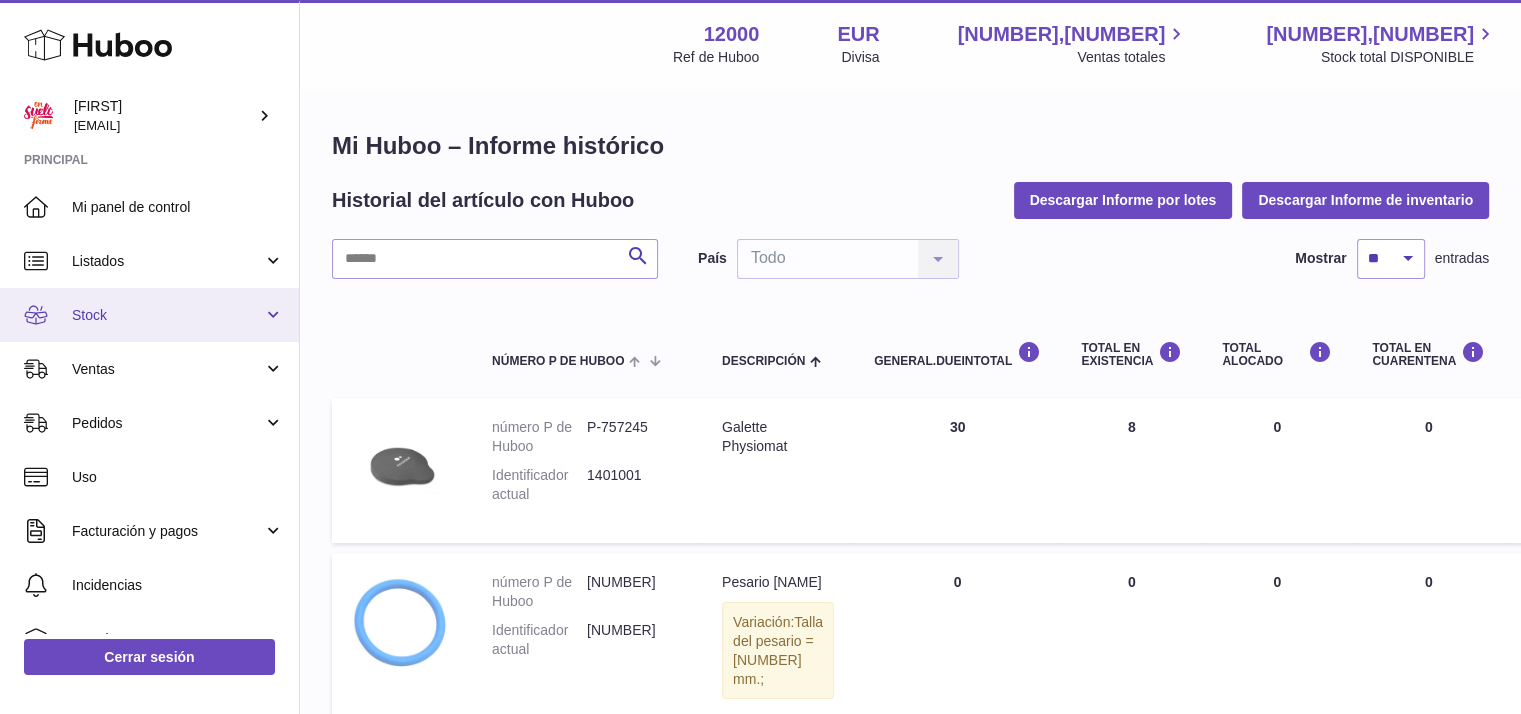 click on "Stock" at bounding box center [167, 315] 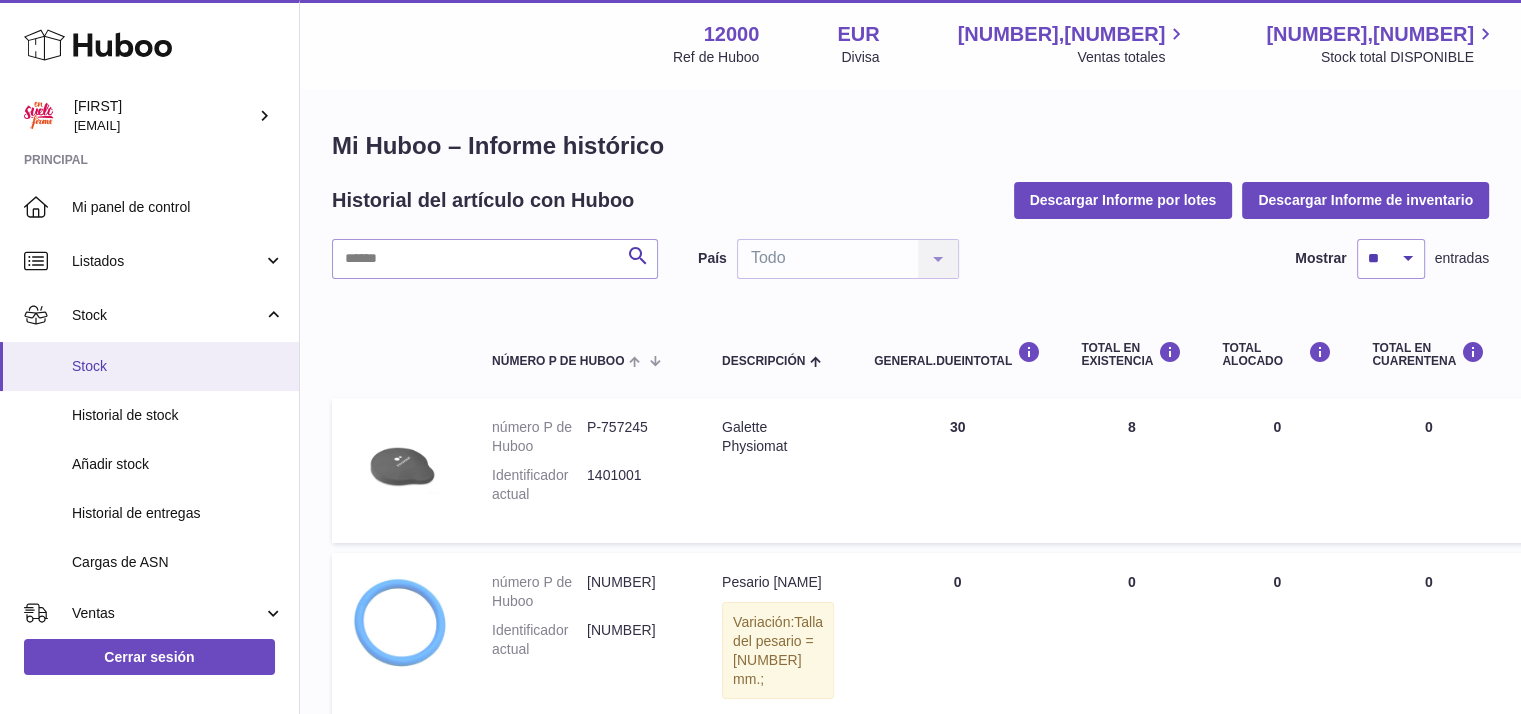 click on "Stock" at bounding box center [178, 366] 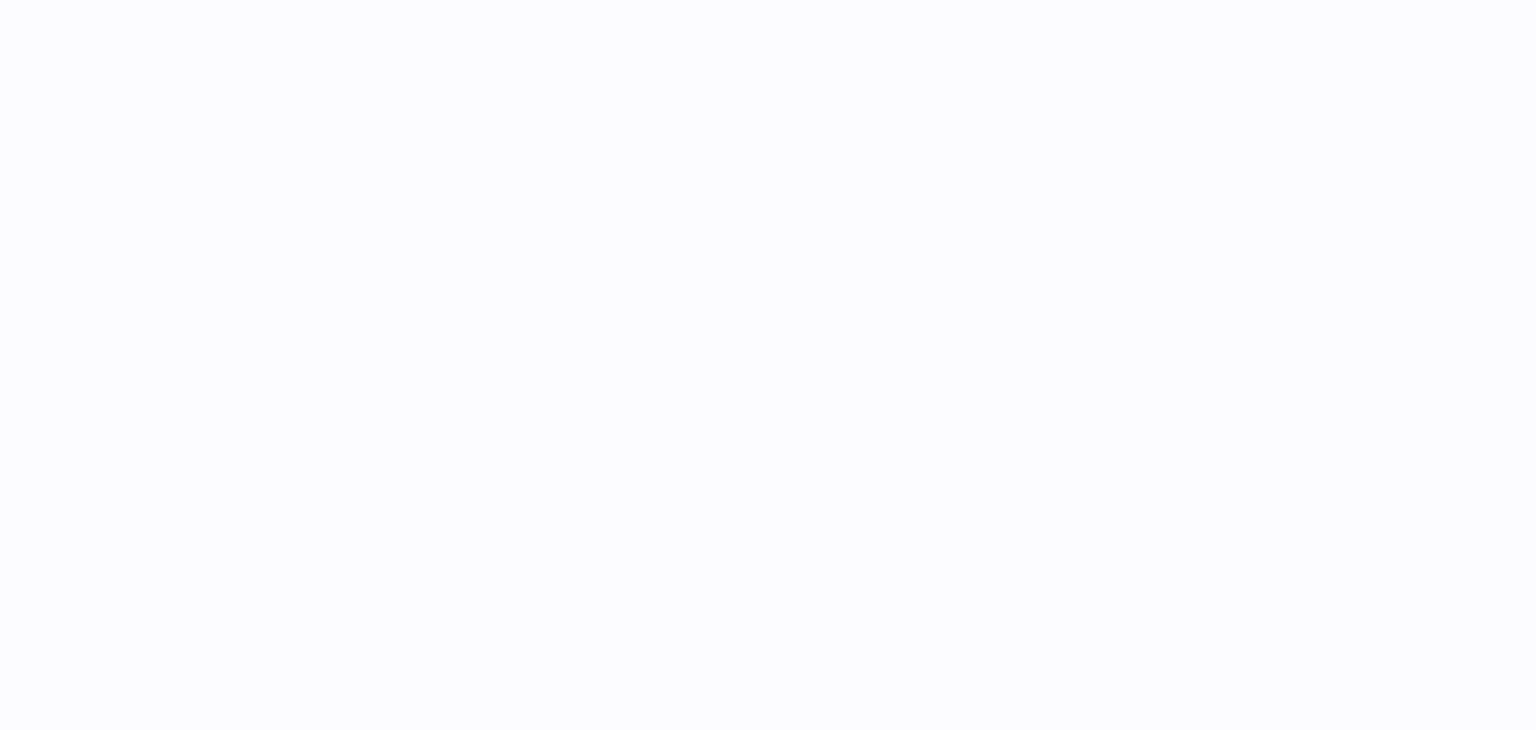 scroll, scrollTop: 0, scrollLeft: 0, axis: both 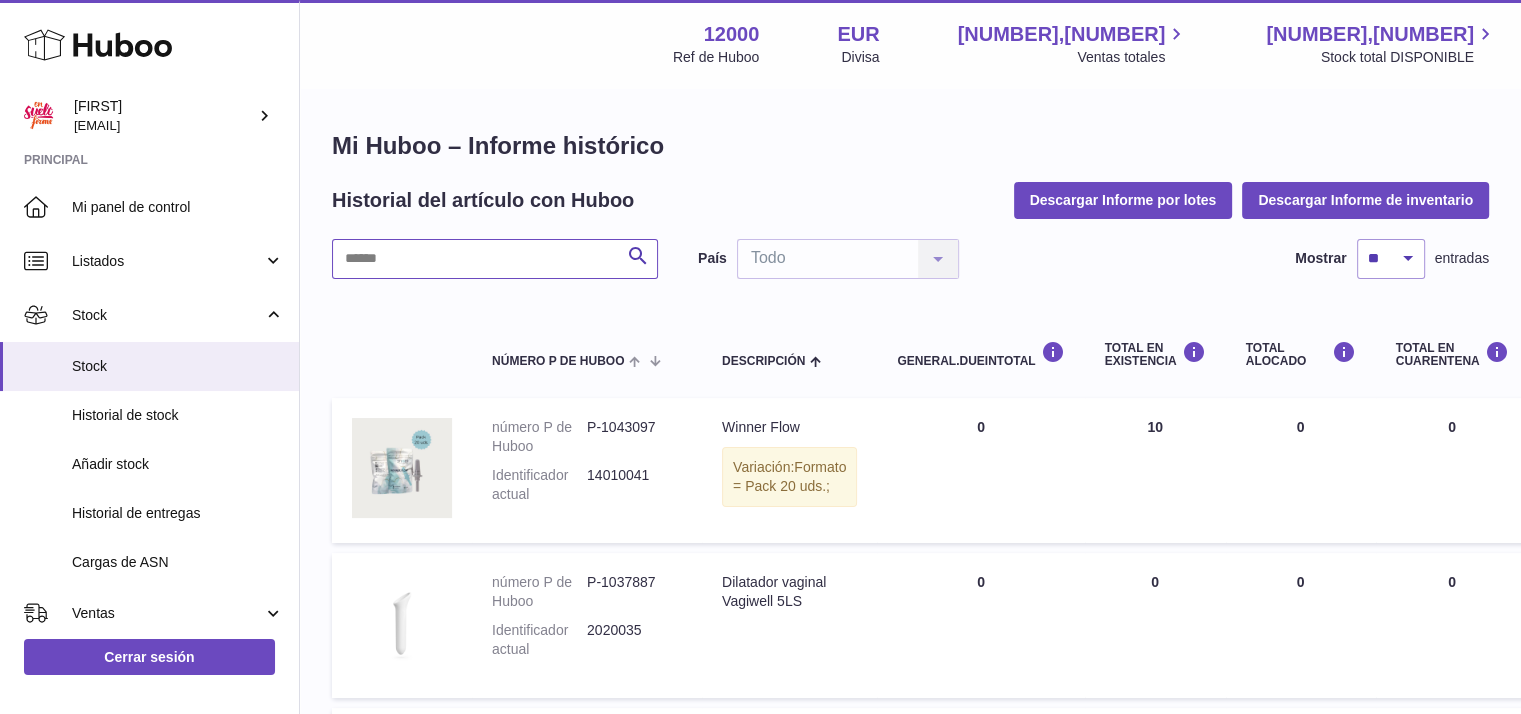 click at bounding box center [495, 259] 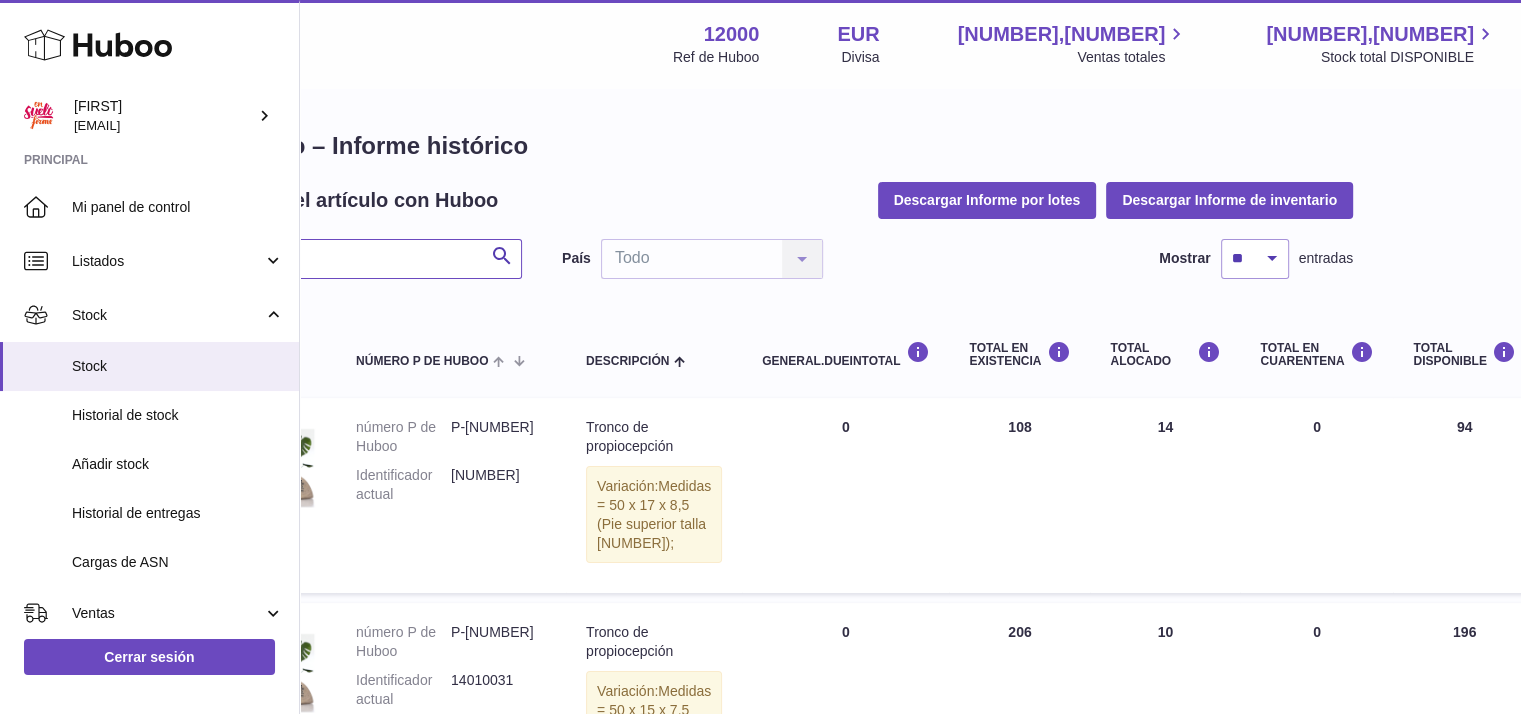 scroll, scrollTop: 0, scrollLeft: 0, axis: both 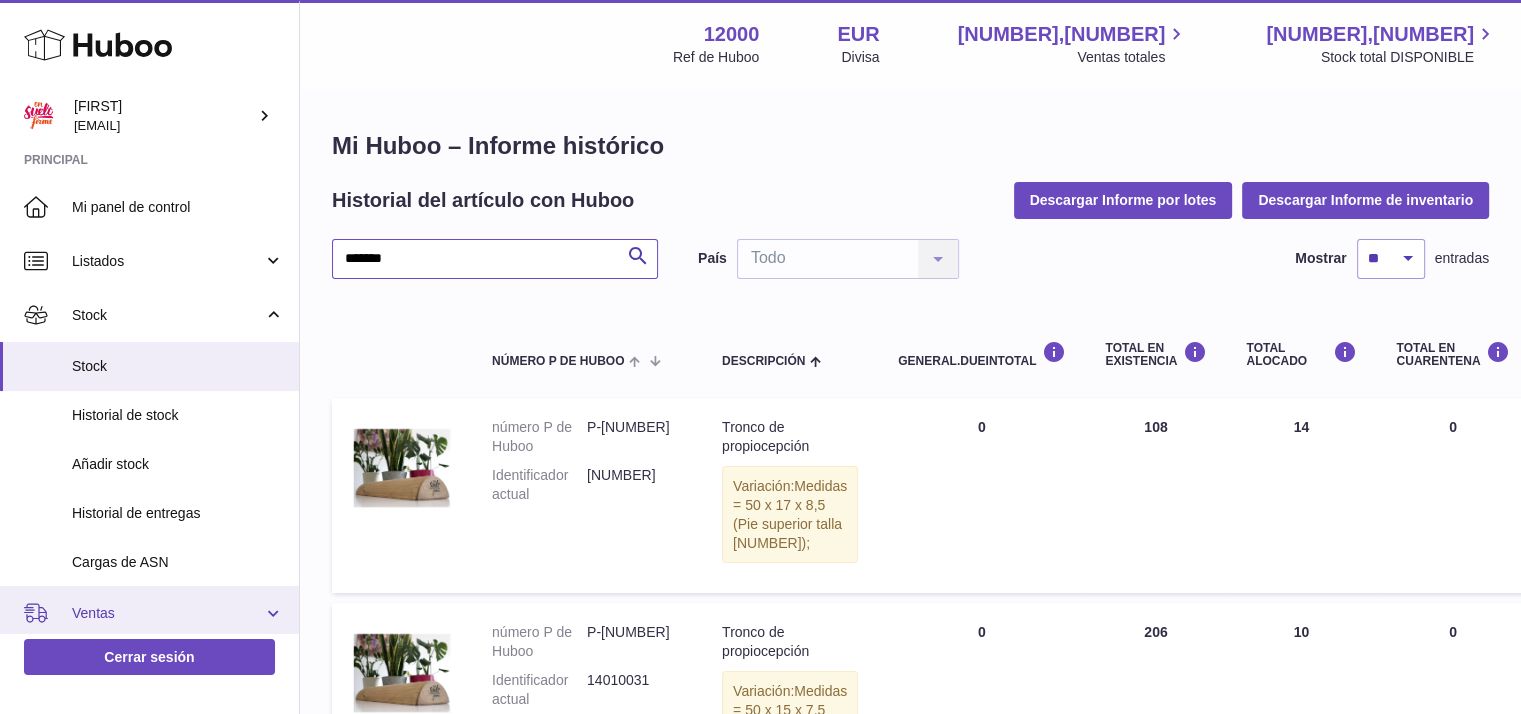 type on "*******" 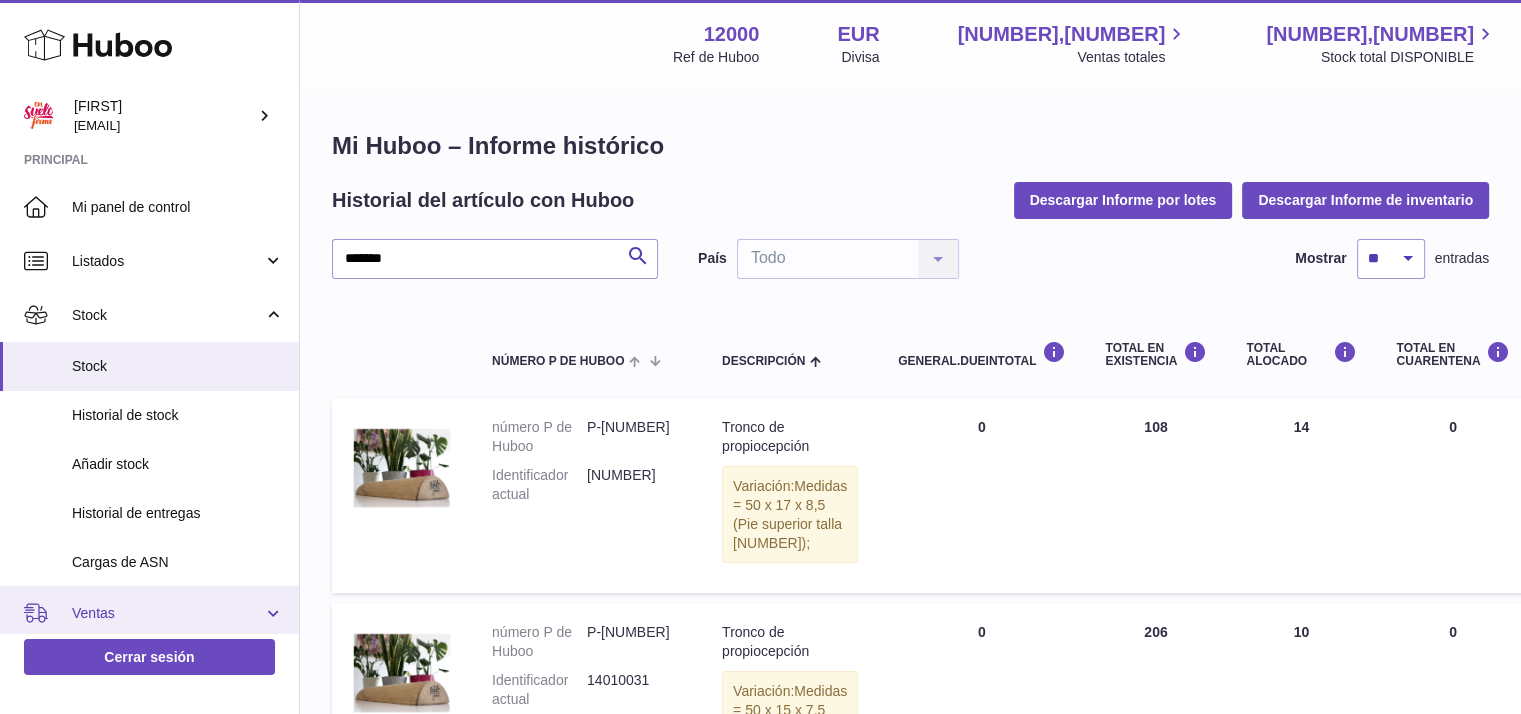 click on "Ventas" at bounding box center (167, 613) 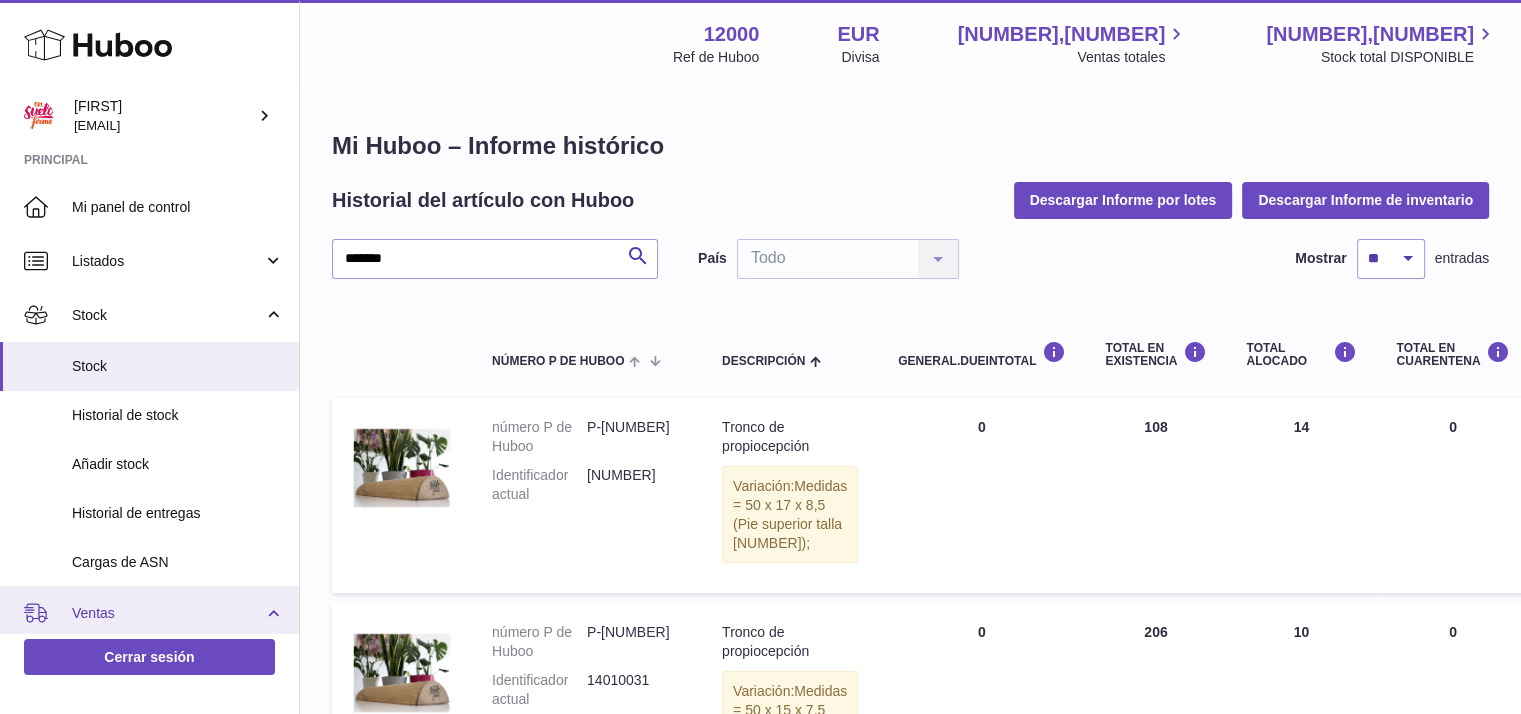 scroll, scrollTop: 300, scrollLeft: 0, axis: vertical 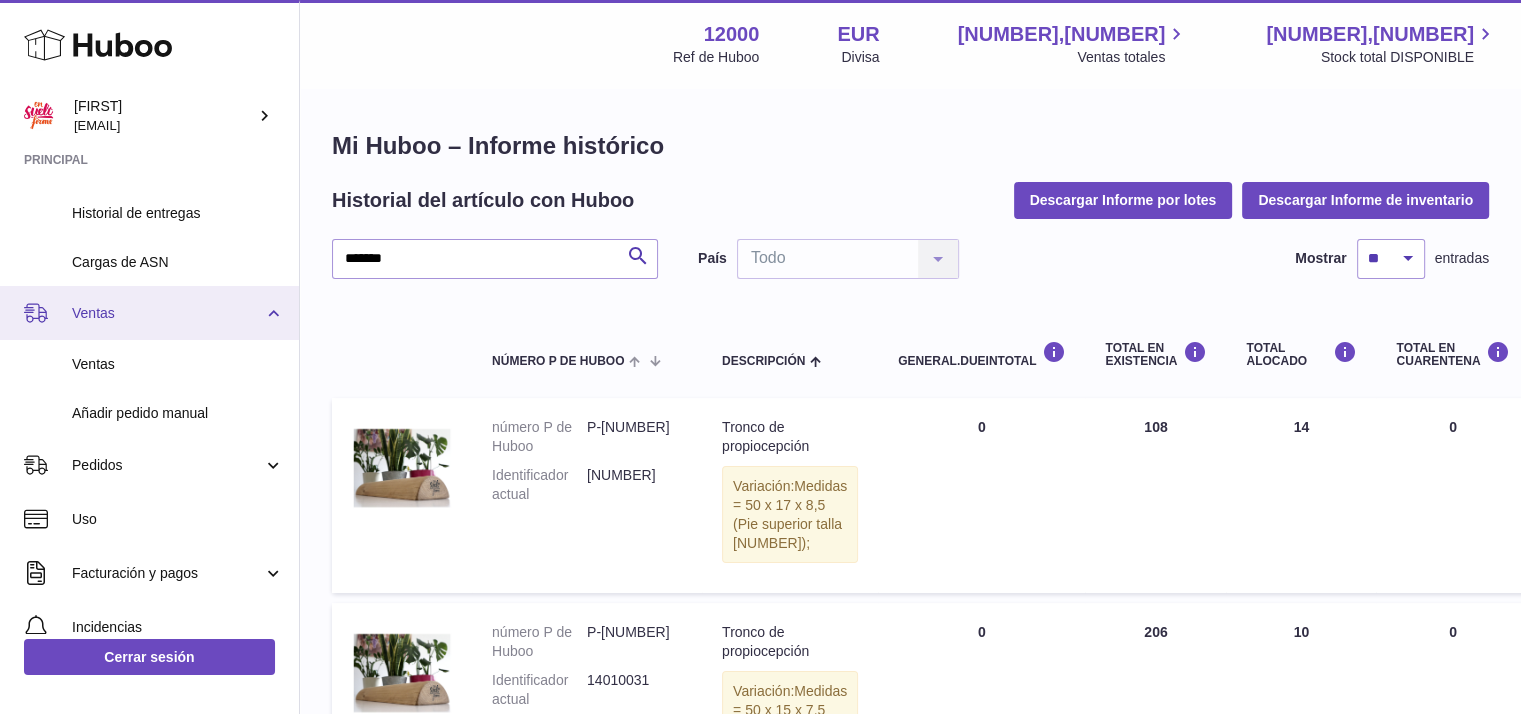 click on "Ventas" at bounding box center (167, 313) 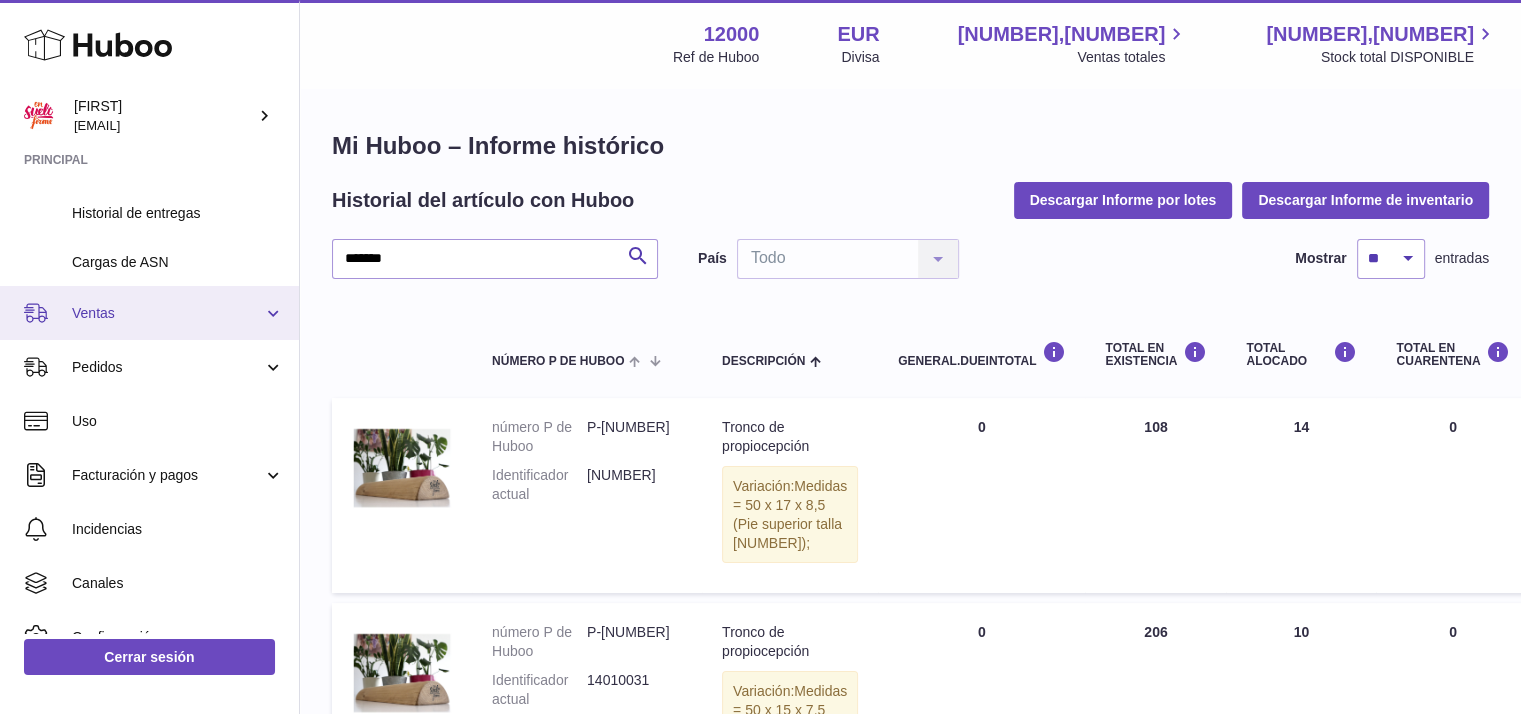 click on "Ventas" at bounding box center (167, 313) 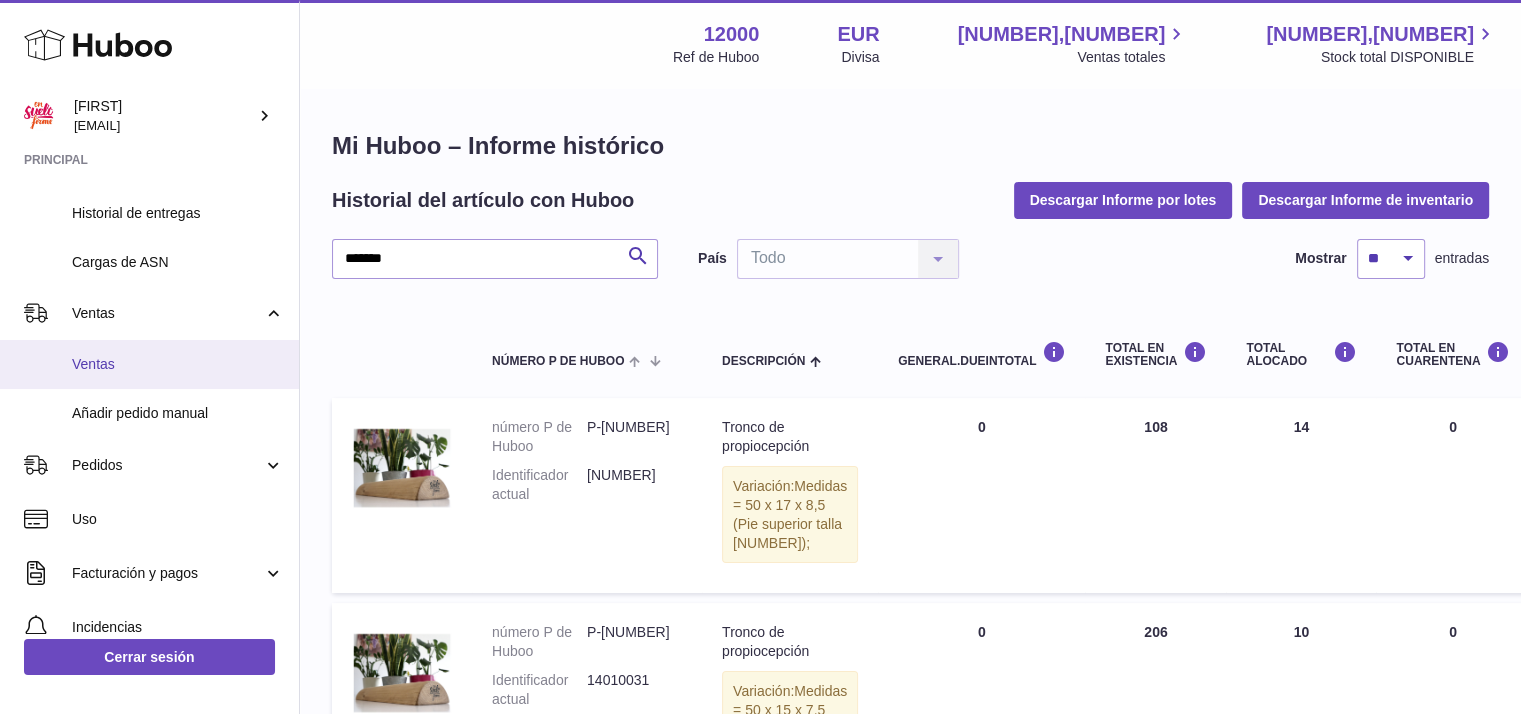 click on "Ventas" at bounding box center (178, 364) 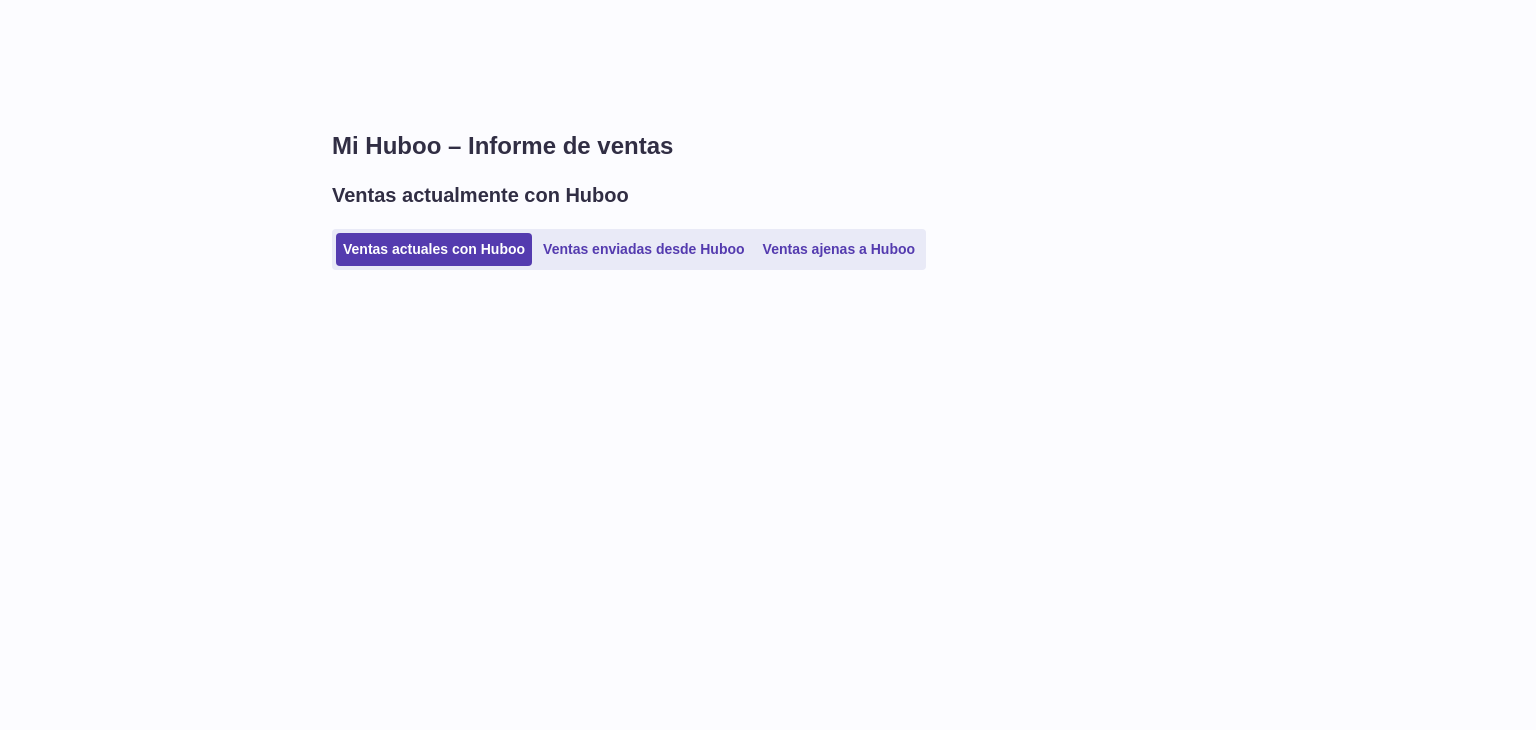 scroll, scrollTop: 0, scrollLeft: 0, axis: both 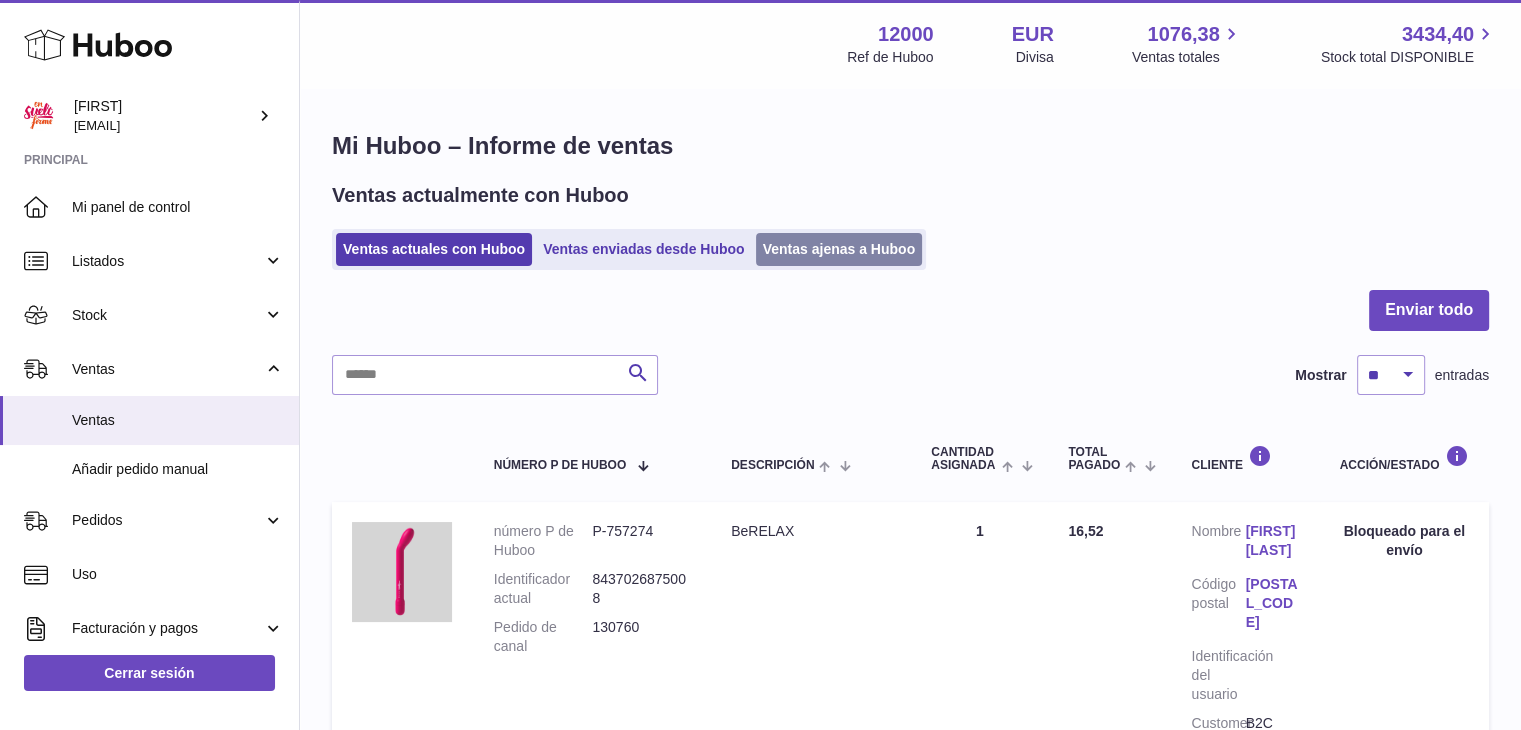 click on "Ventas ajenas a Huboo" at bounding box center [839, 249] 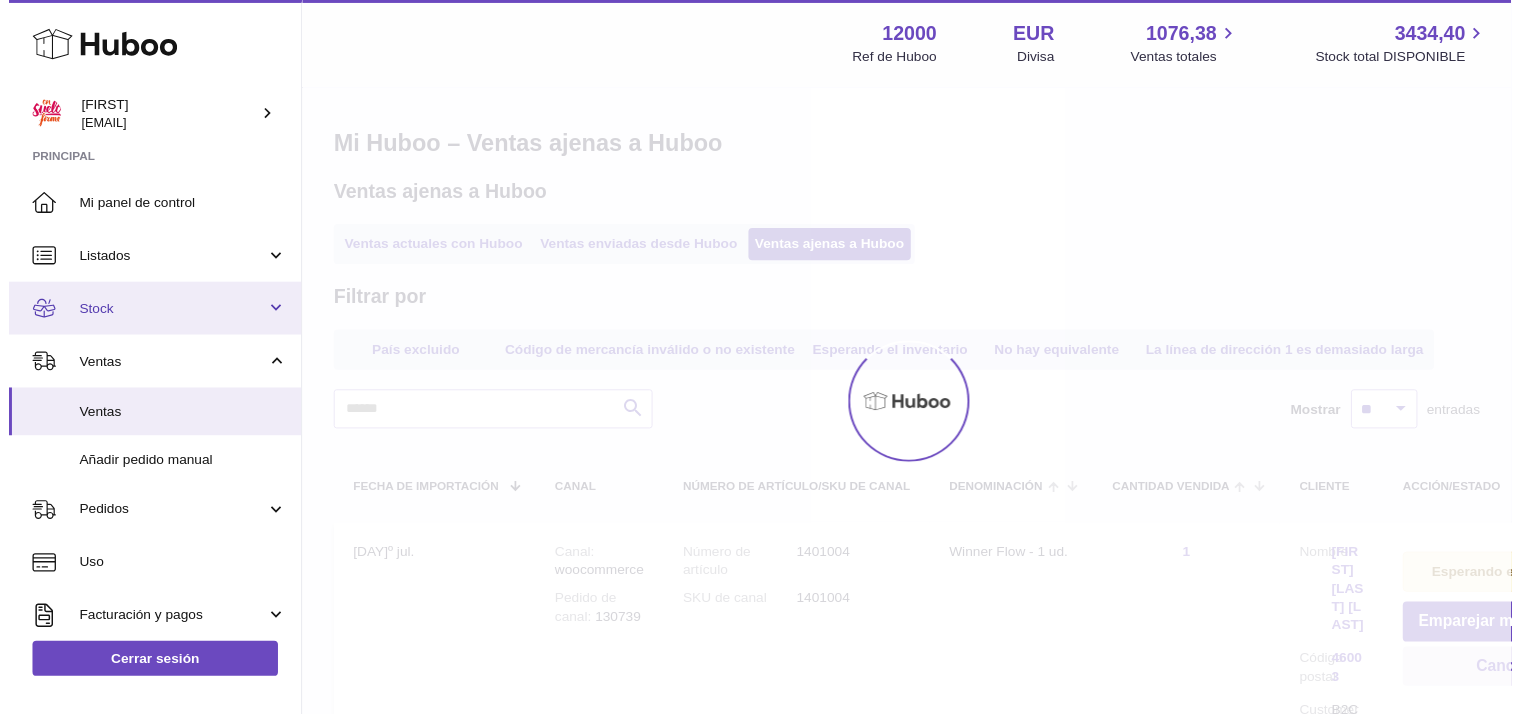 scroll, scrollTop: 0, scrollLeft: 0, axis: both 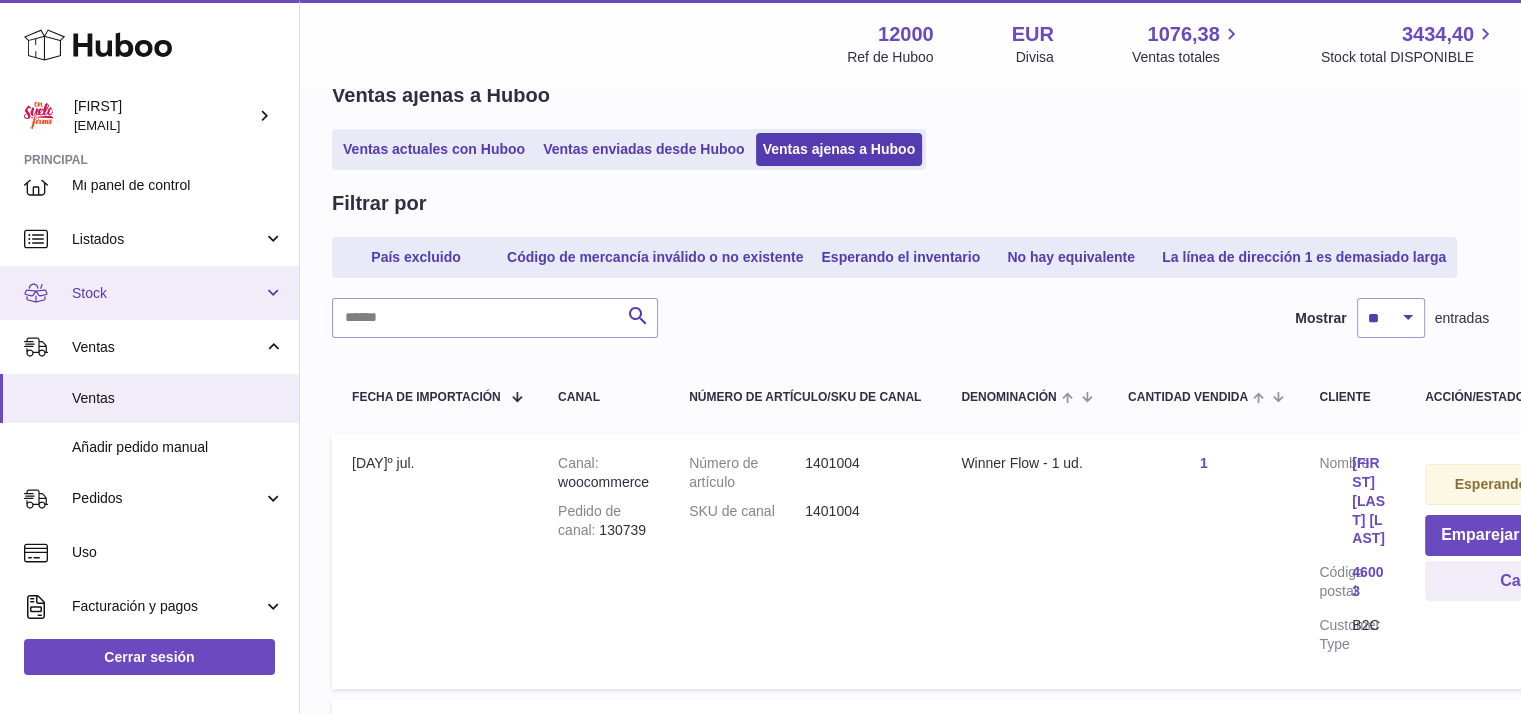 click on "Stock" at bounding box center [167, 293] 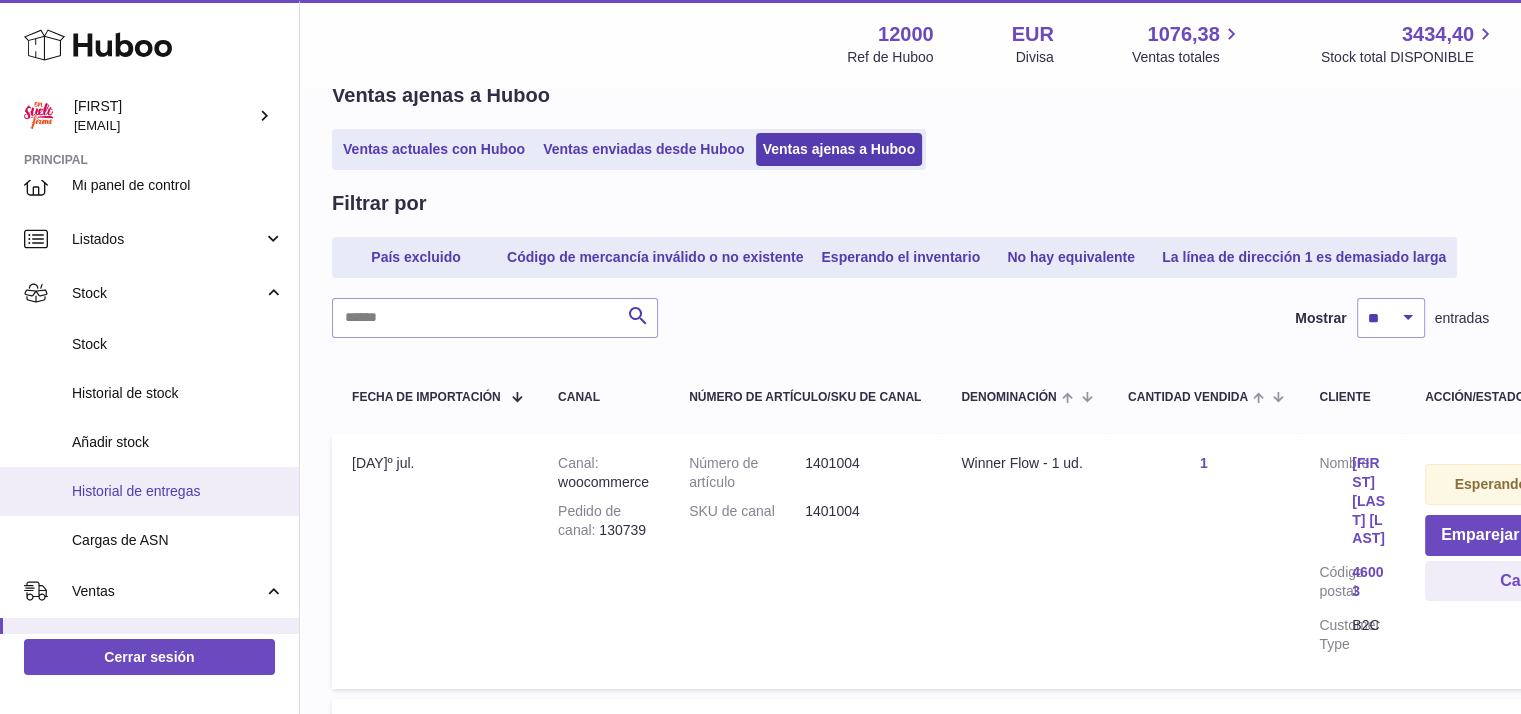 click on "Historial de entregas" at bounding box center (178, 491) 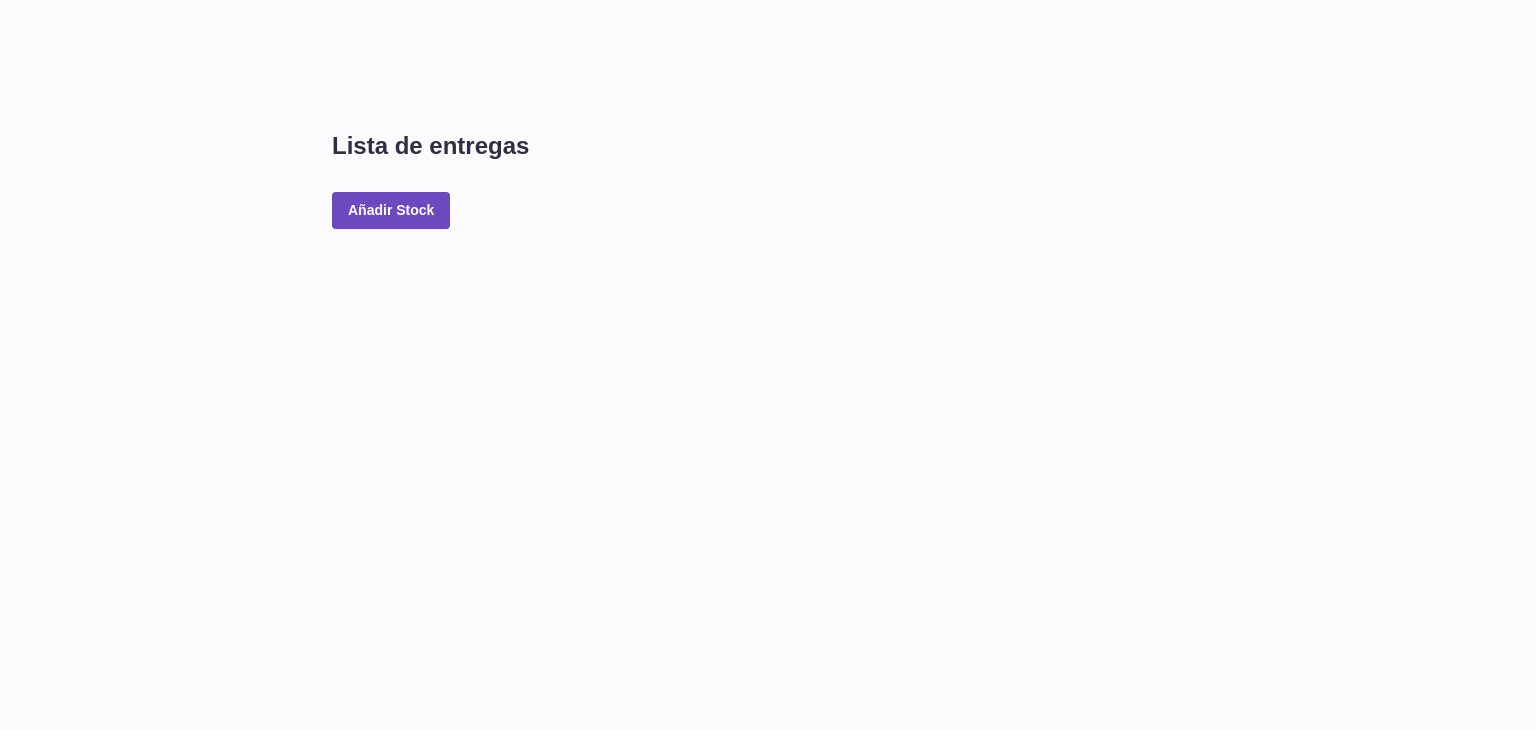 scroll, scrollTop: 0, scrollLeft: 0, axis: both 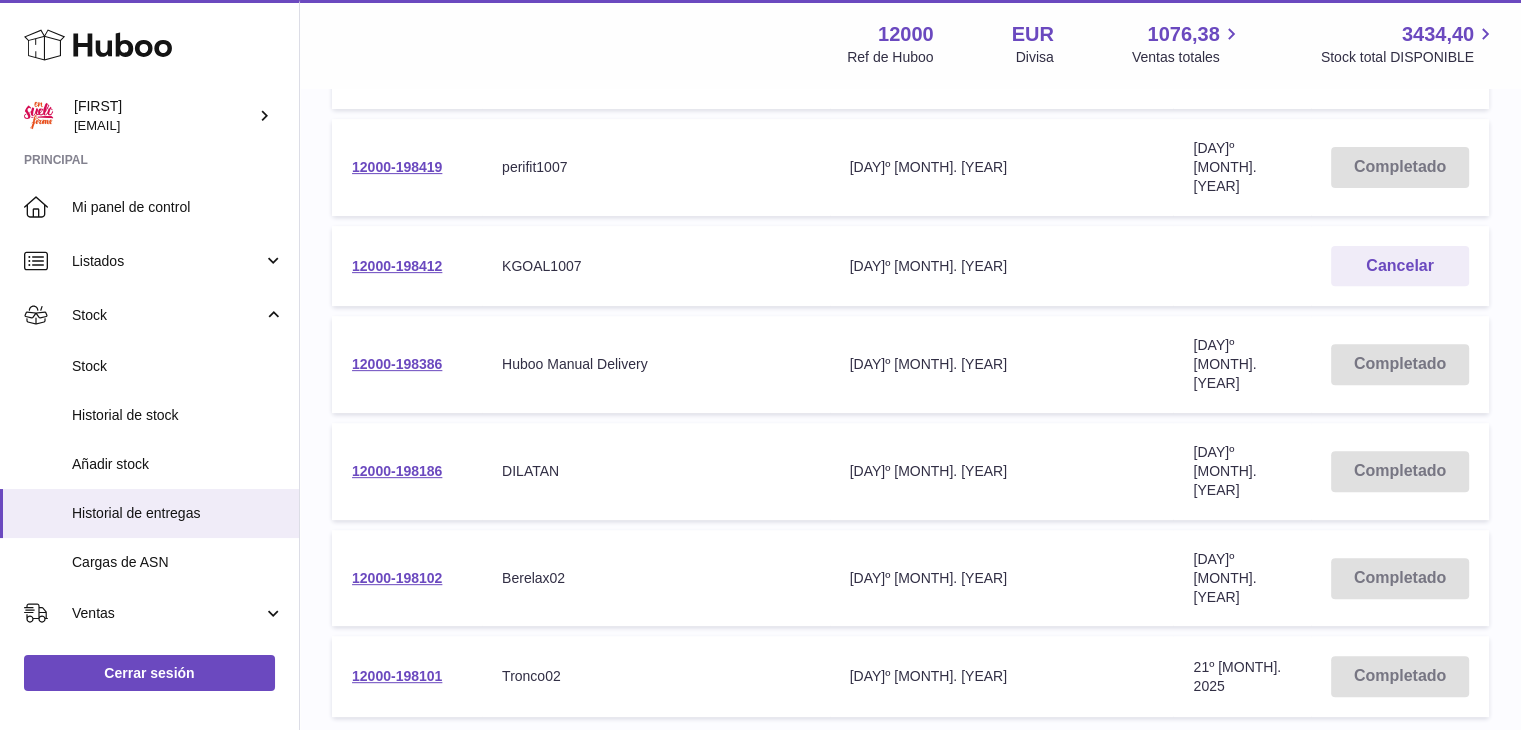 click on "2" at bounding box center (1183, 745) 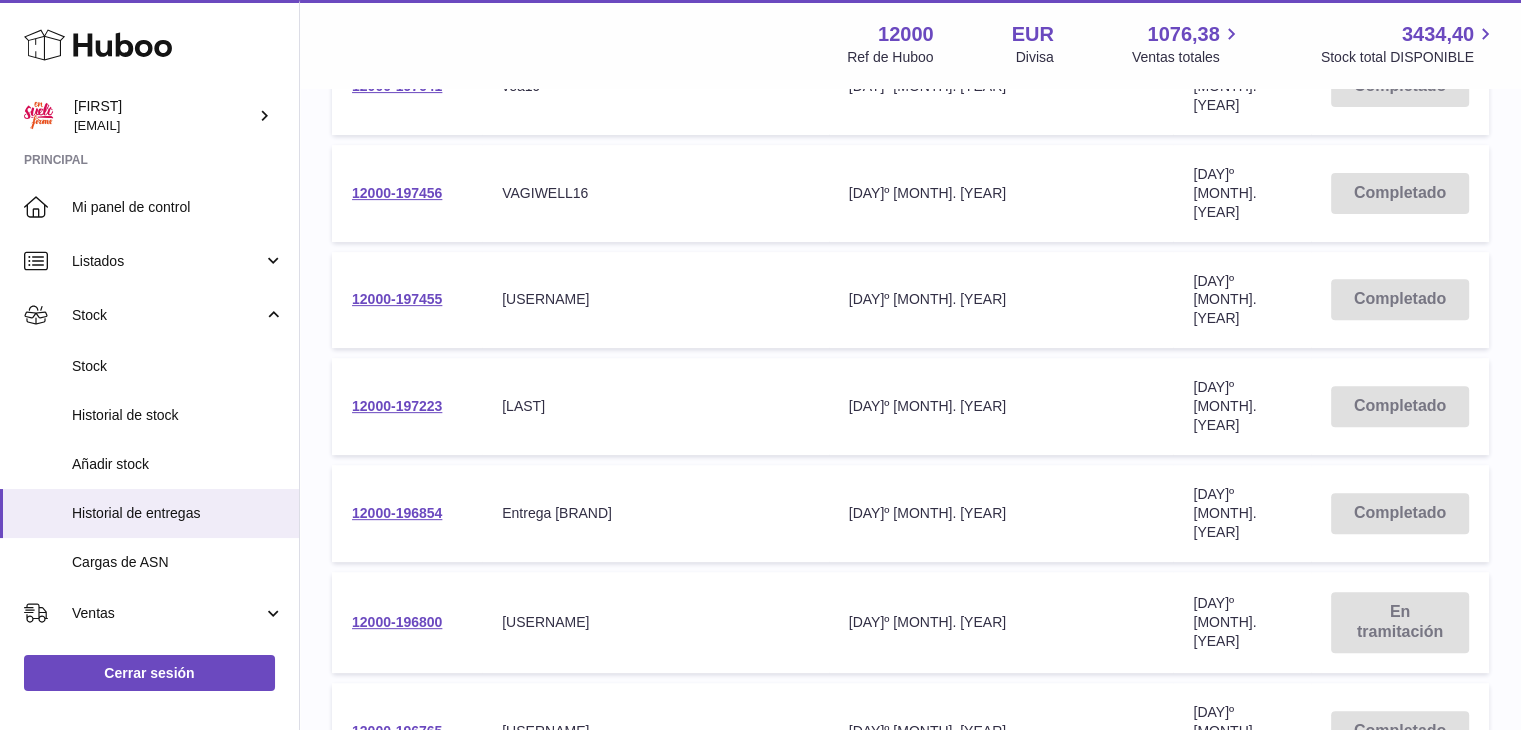 scroll, scrollTop: 811, scrollLeft: 0, axis: vertical 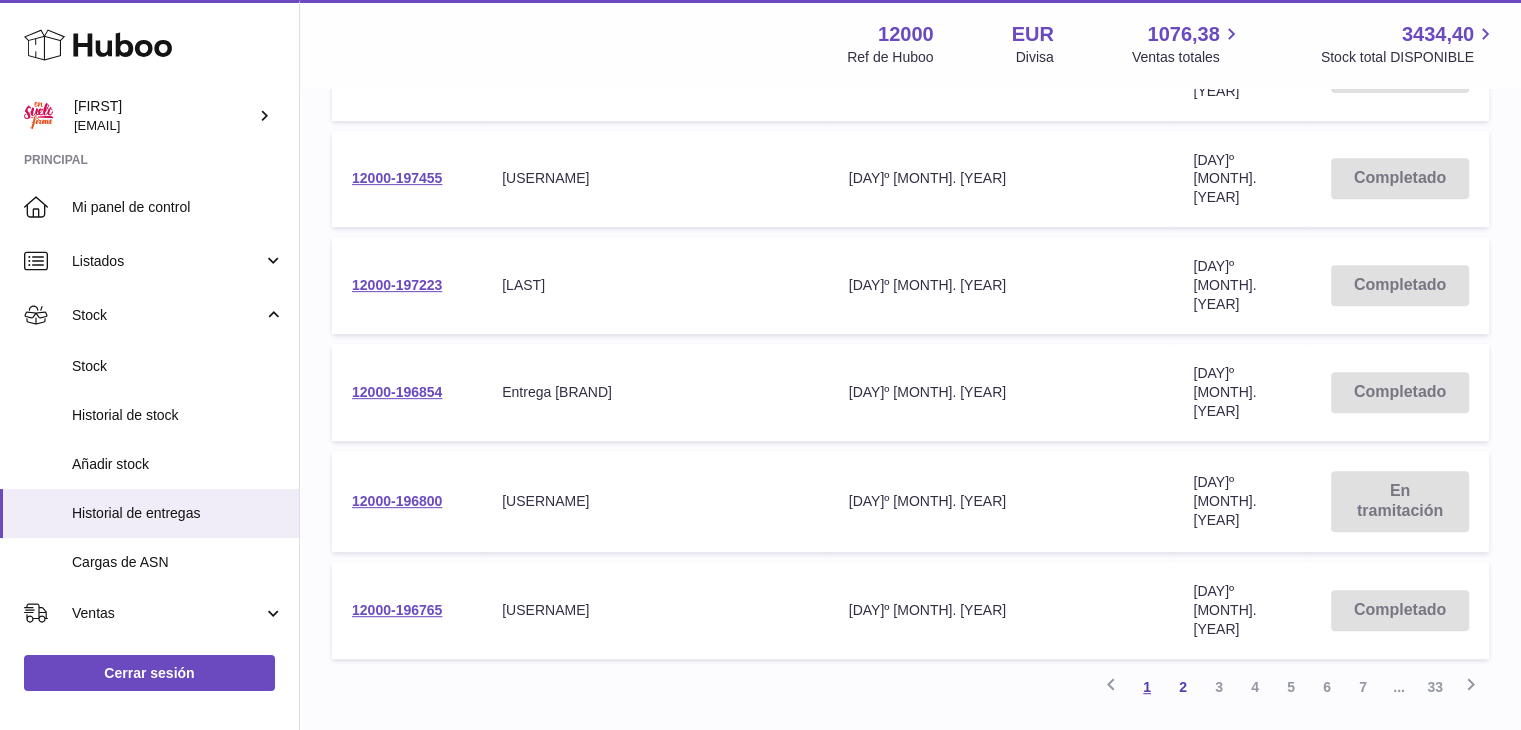 click on "1" at bounding box center [1147, 687] 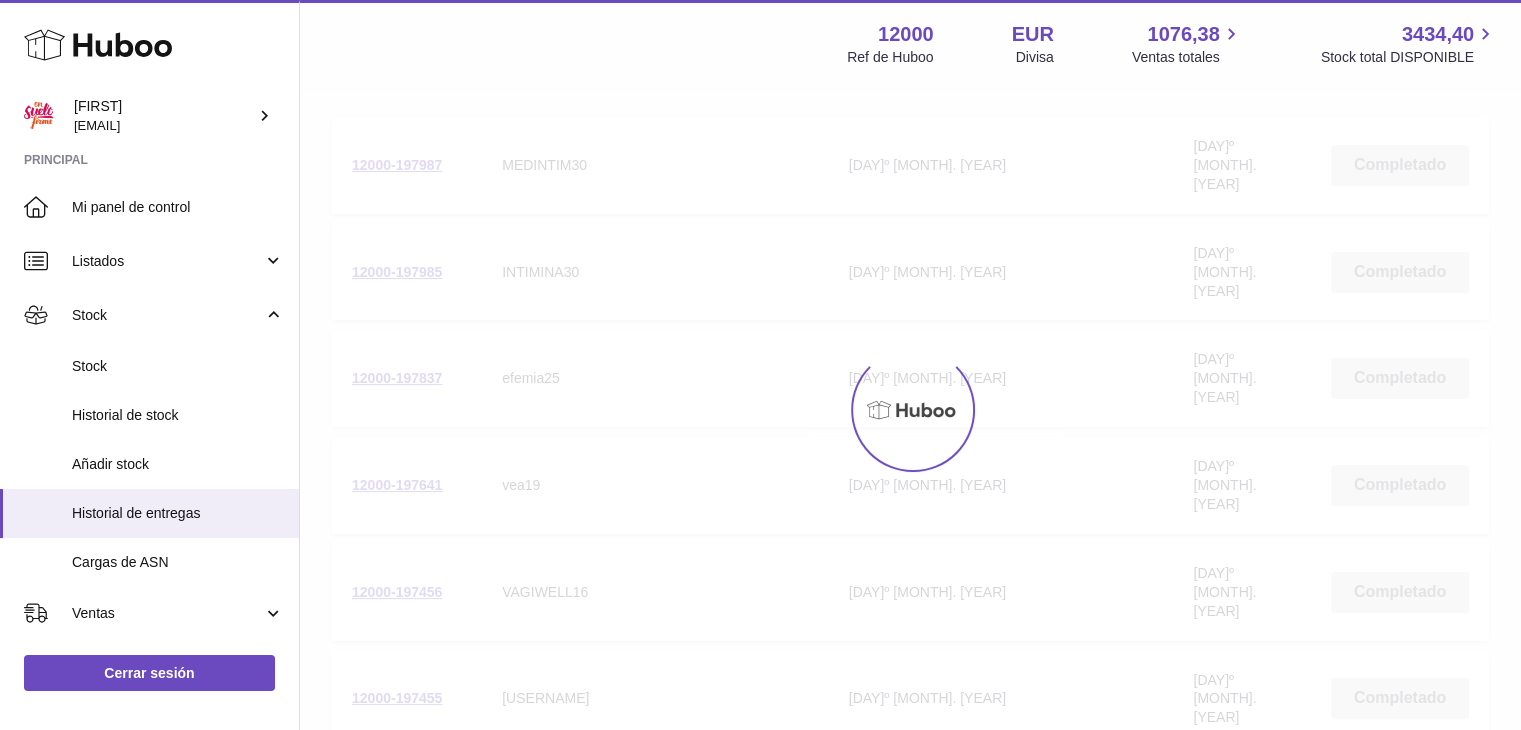 scroll, scrollTop: 90, scrollLeft: 0, axis: vertical 